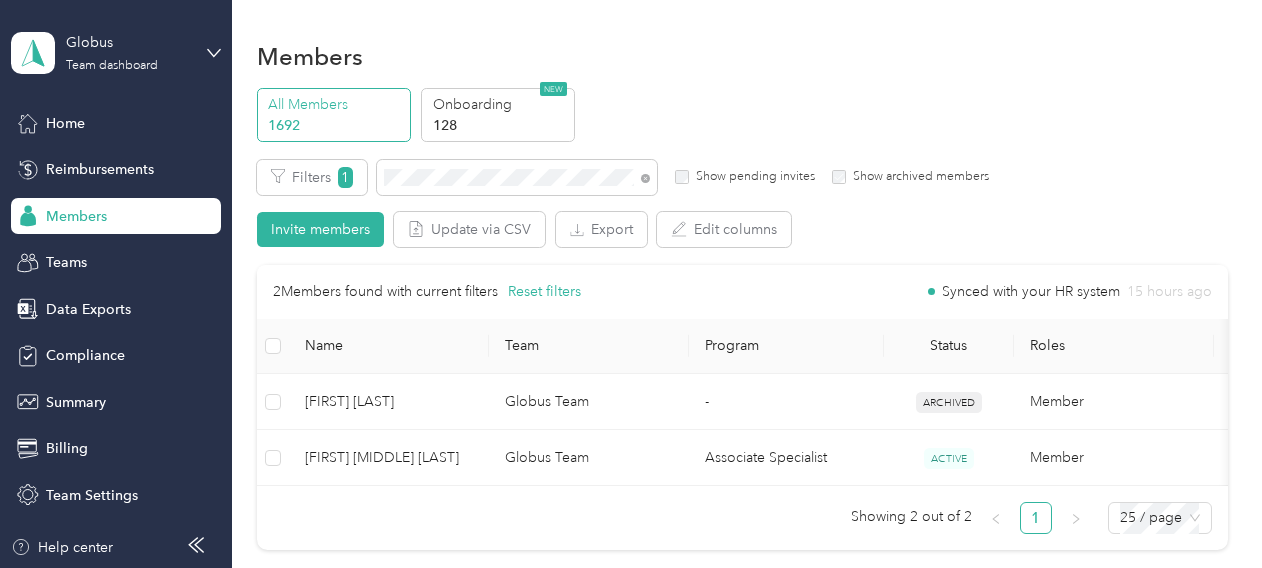 scroll, scrollTop: 0, scrollLeft: 0, axis: both 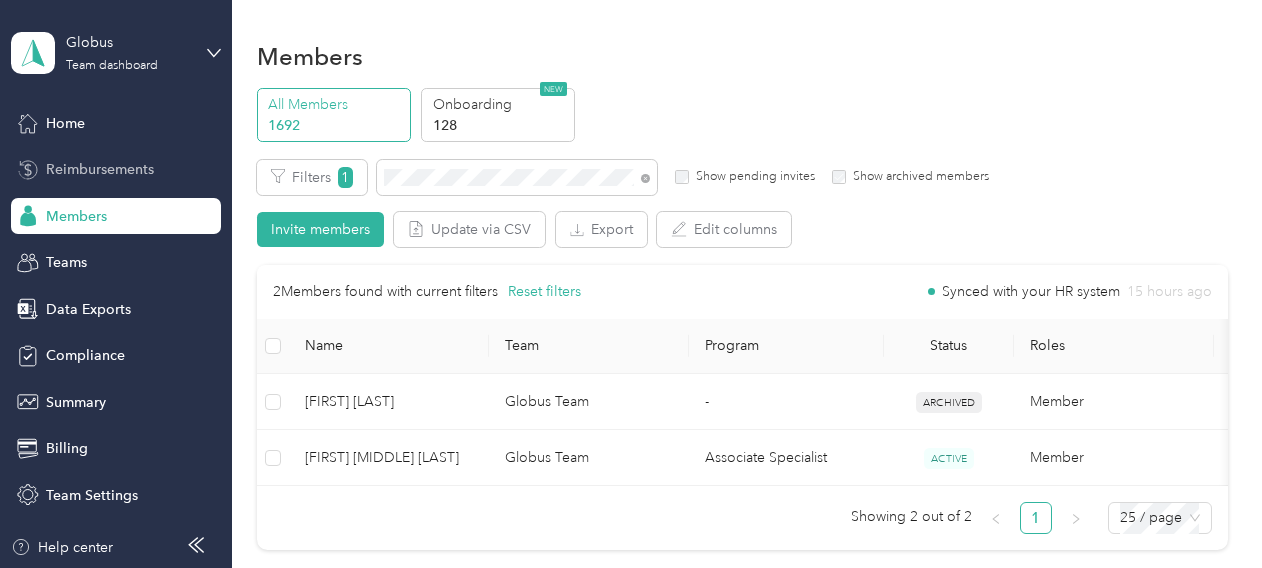 click on "Reimbursements" at bounding box center (100, 169) 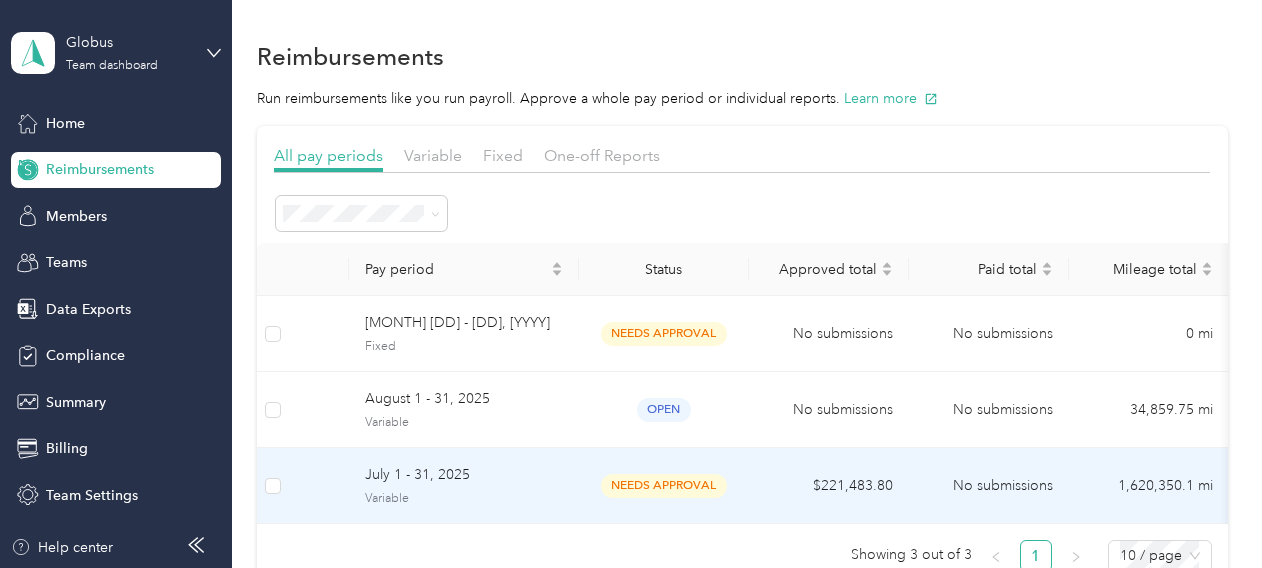 click on "July 1 - 31, 2025" at bounding box center (464, 475) 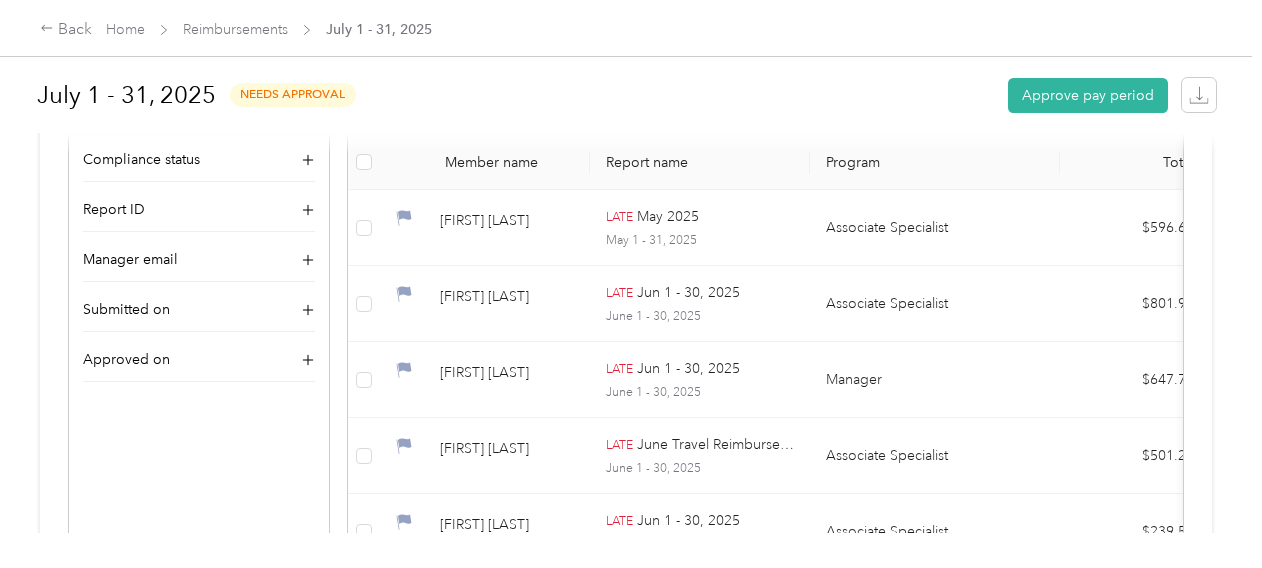 scroll, scrollTop: 754, scrollLeft: 0, axis: vertical 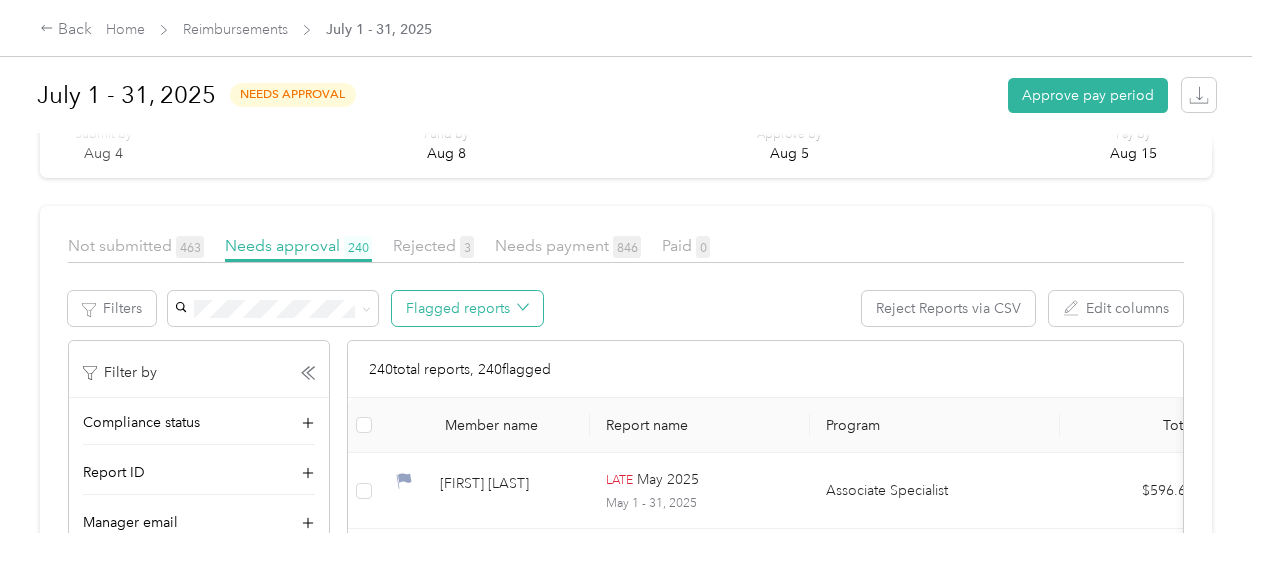 click on "Flagged reports" at bounding box center [467, 308] 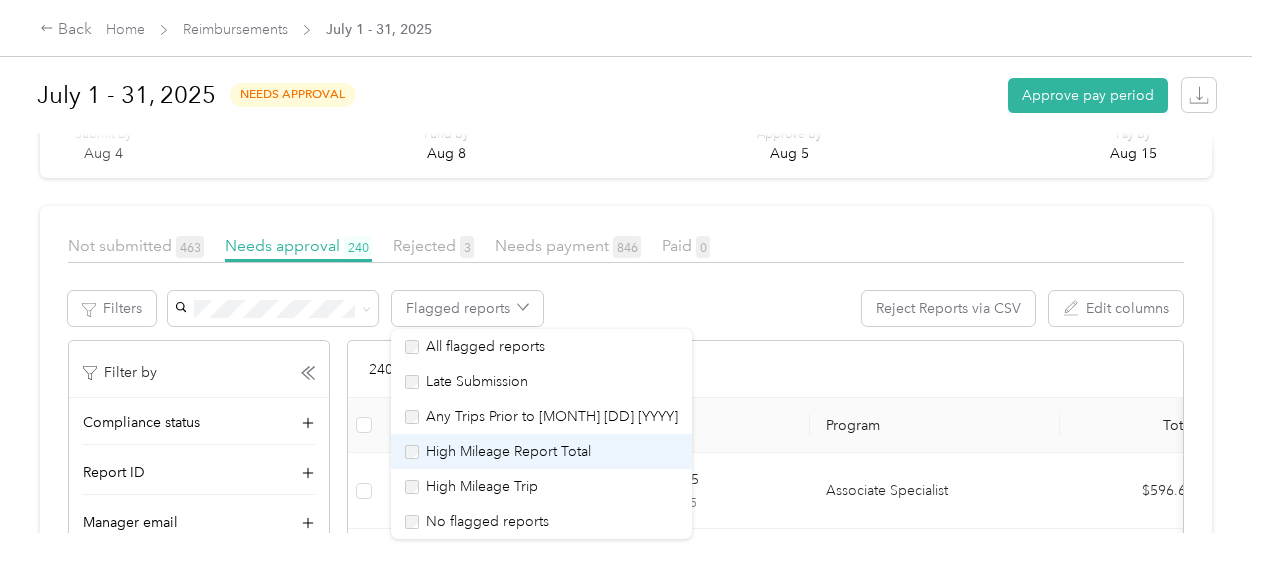 click on "High Mileage Report Total" at bounding box center [541, 451] 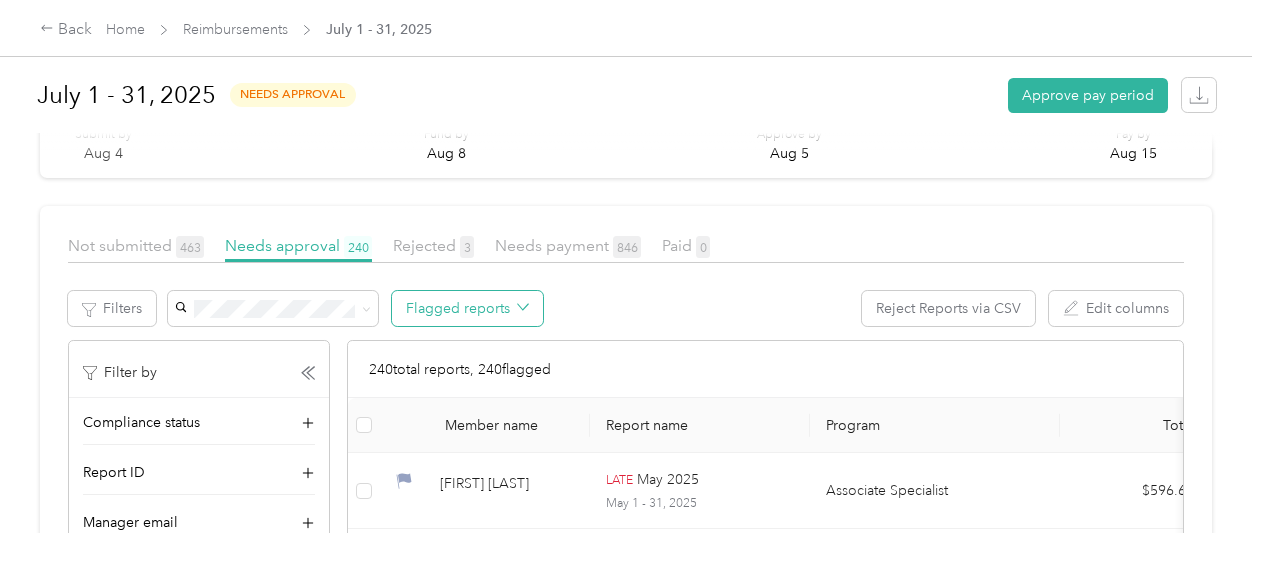 click 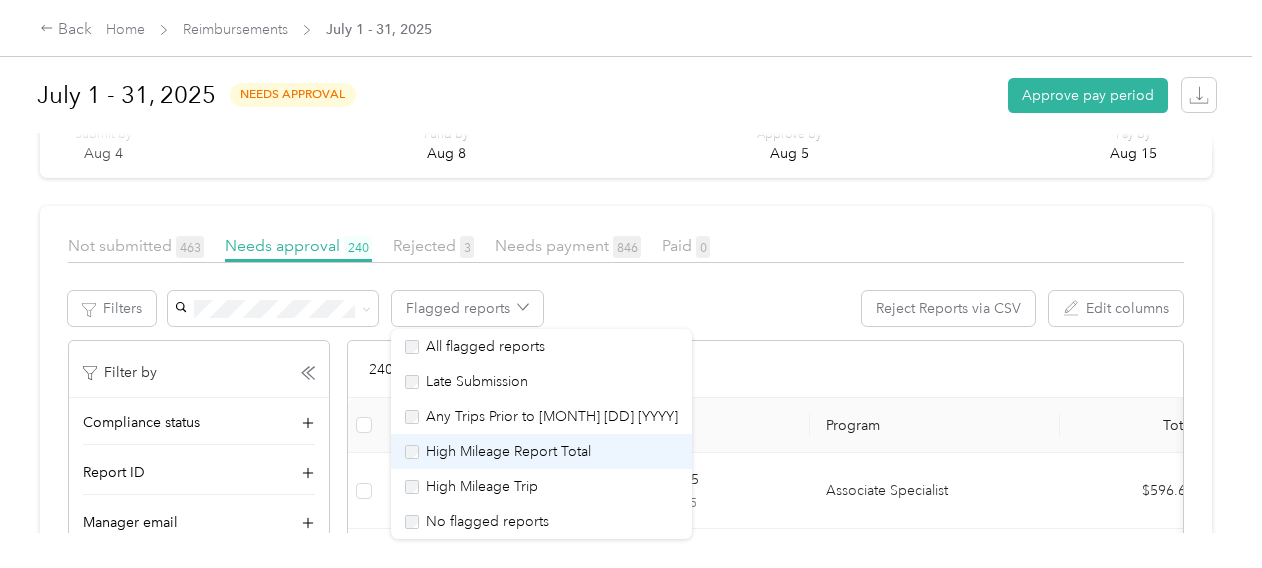 click on "High Mileage Report Total" at bounding box center [506, 451] 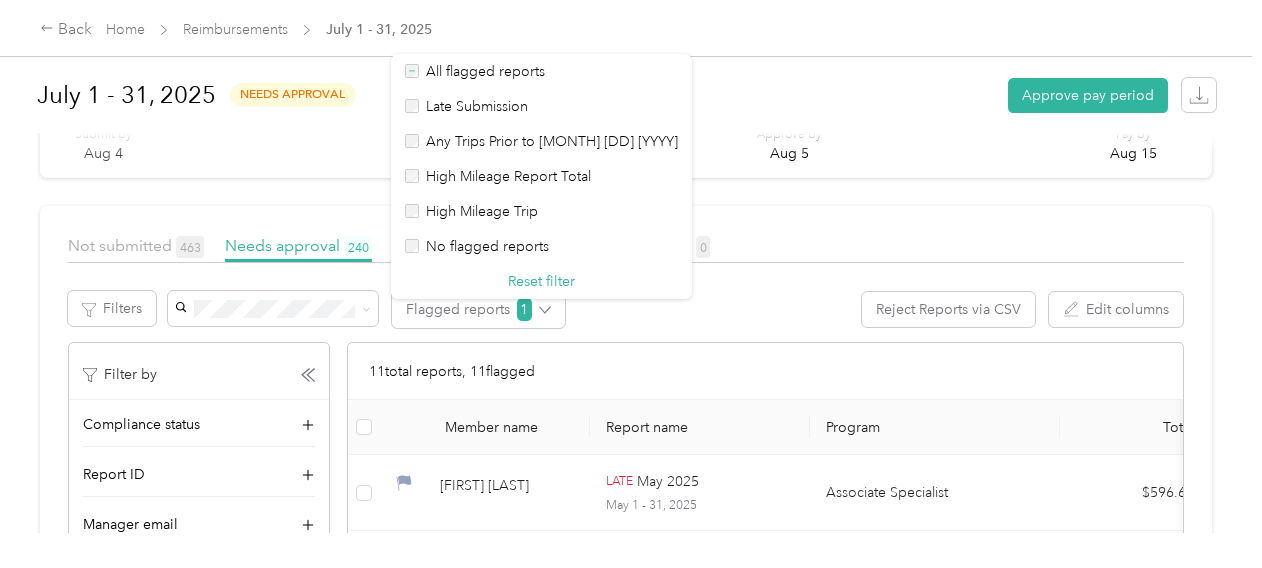 click on "Not submitted   463 Needs approval   240 Rejected   3 Needs payment   846 Paid   0" at bounding box center [626, 248] 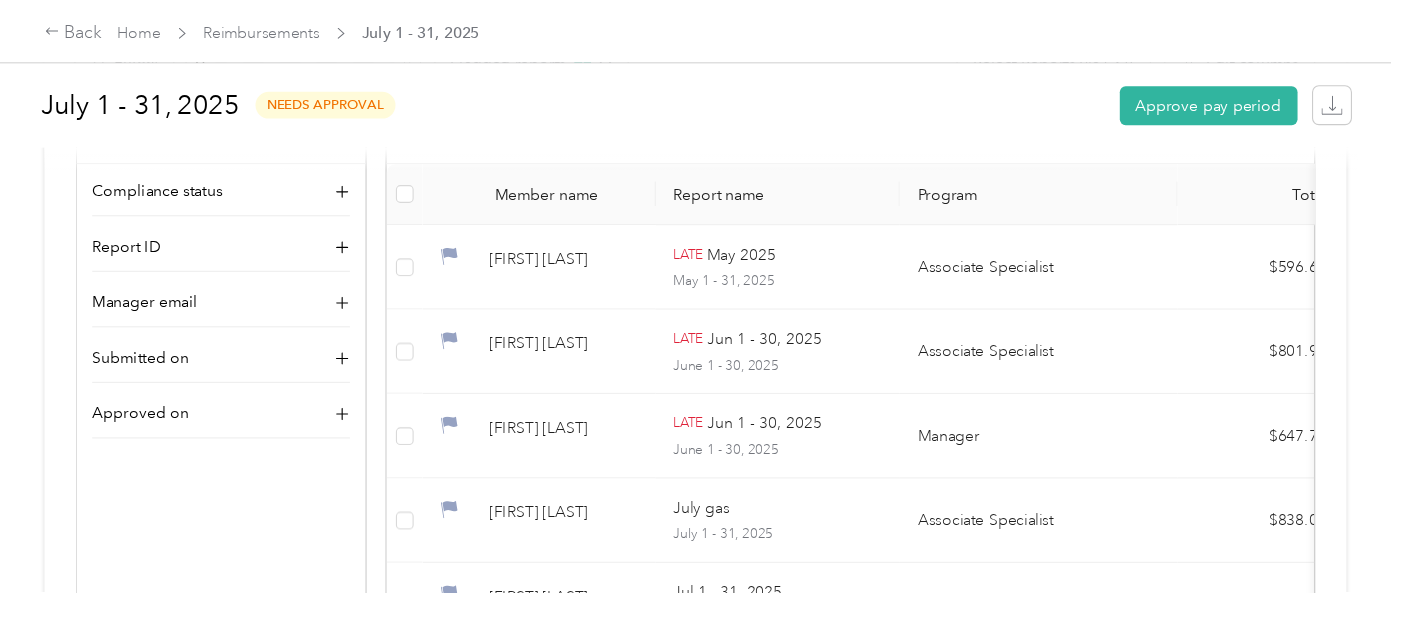 scroll, scrollTop: 597, scrollLeft: 0, axis: vertical 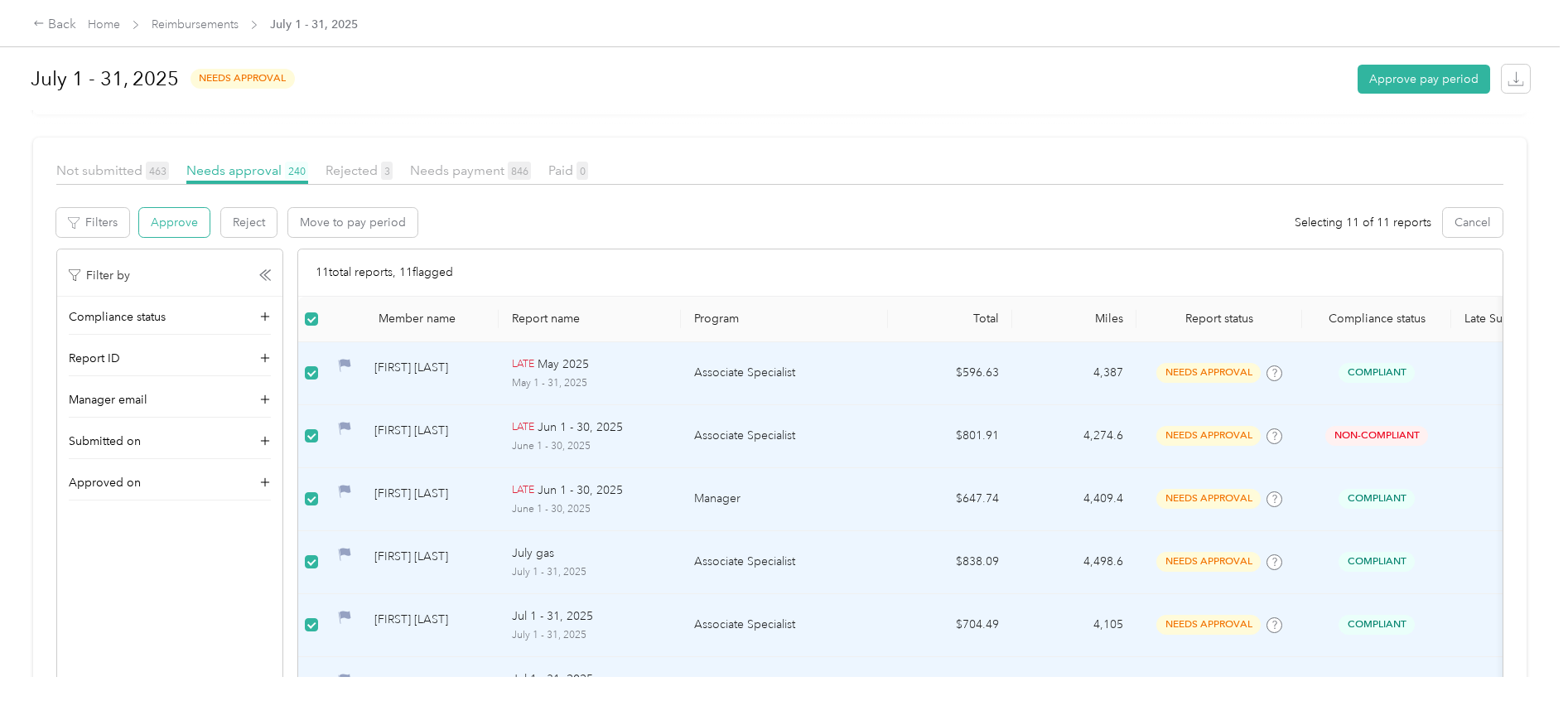 click on "Approve" at bounding box center [174, 222] 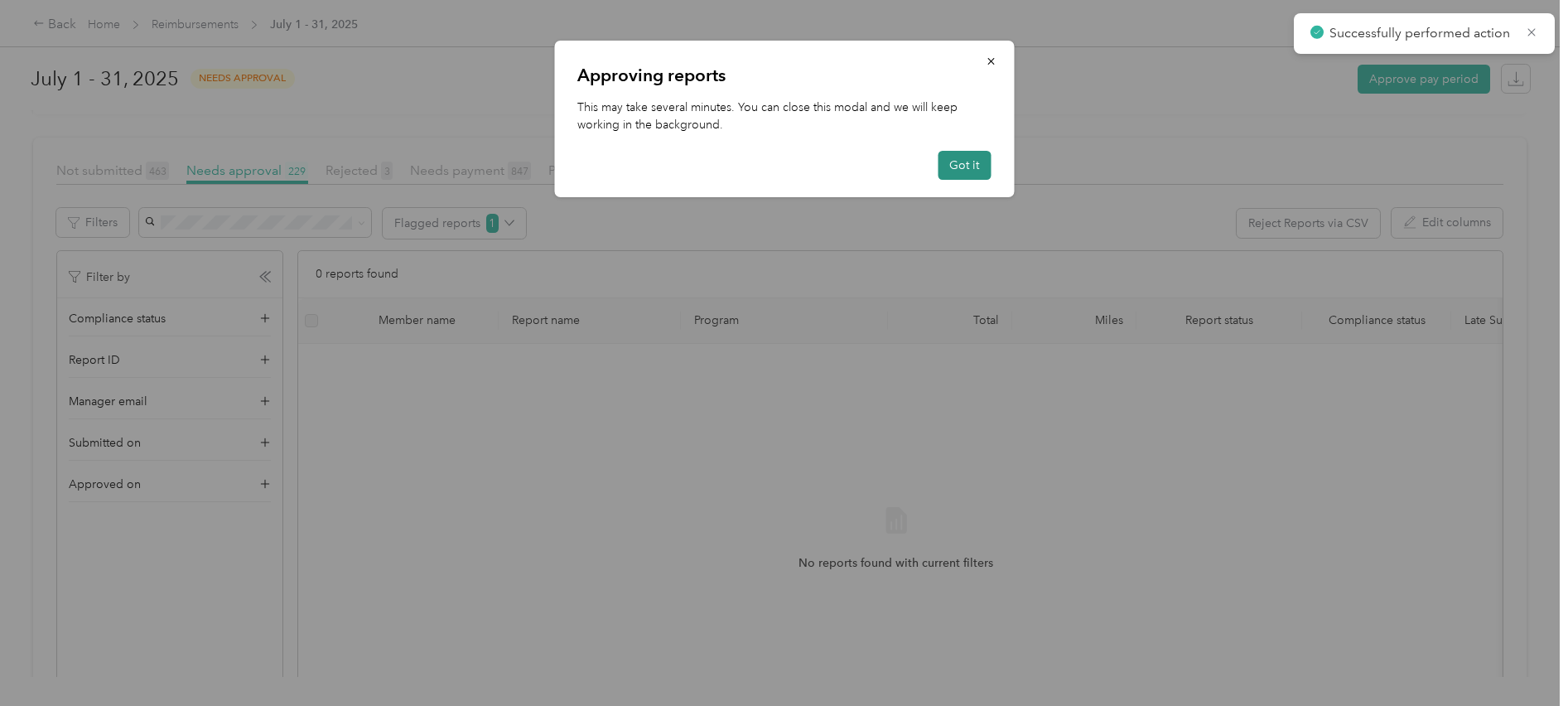 click on "Got it" at bounding box center [964, 165] 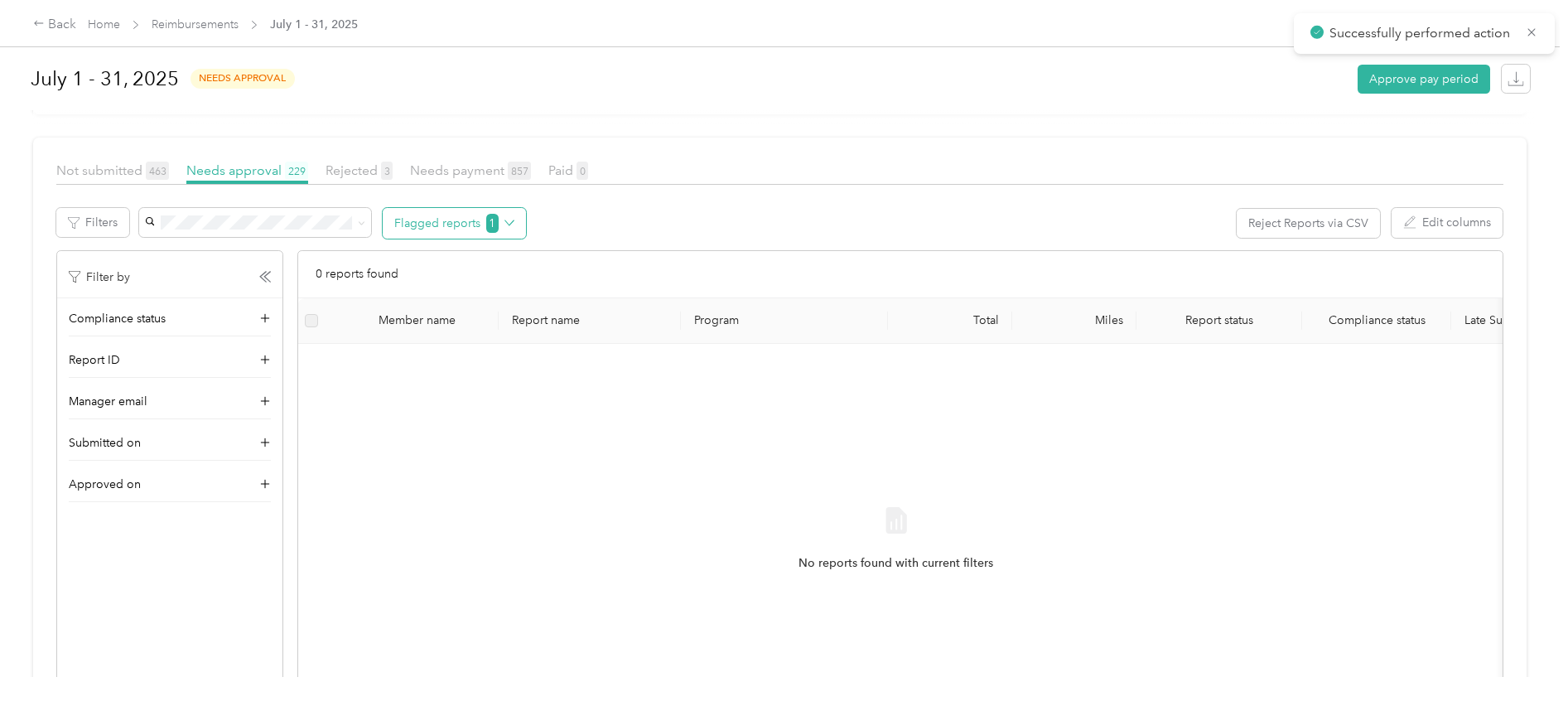 click on "1" at bounding box center (500, 223) 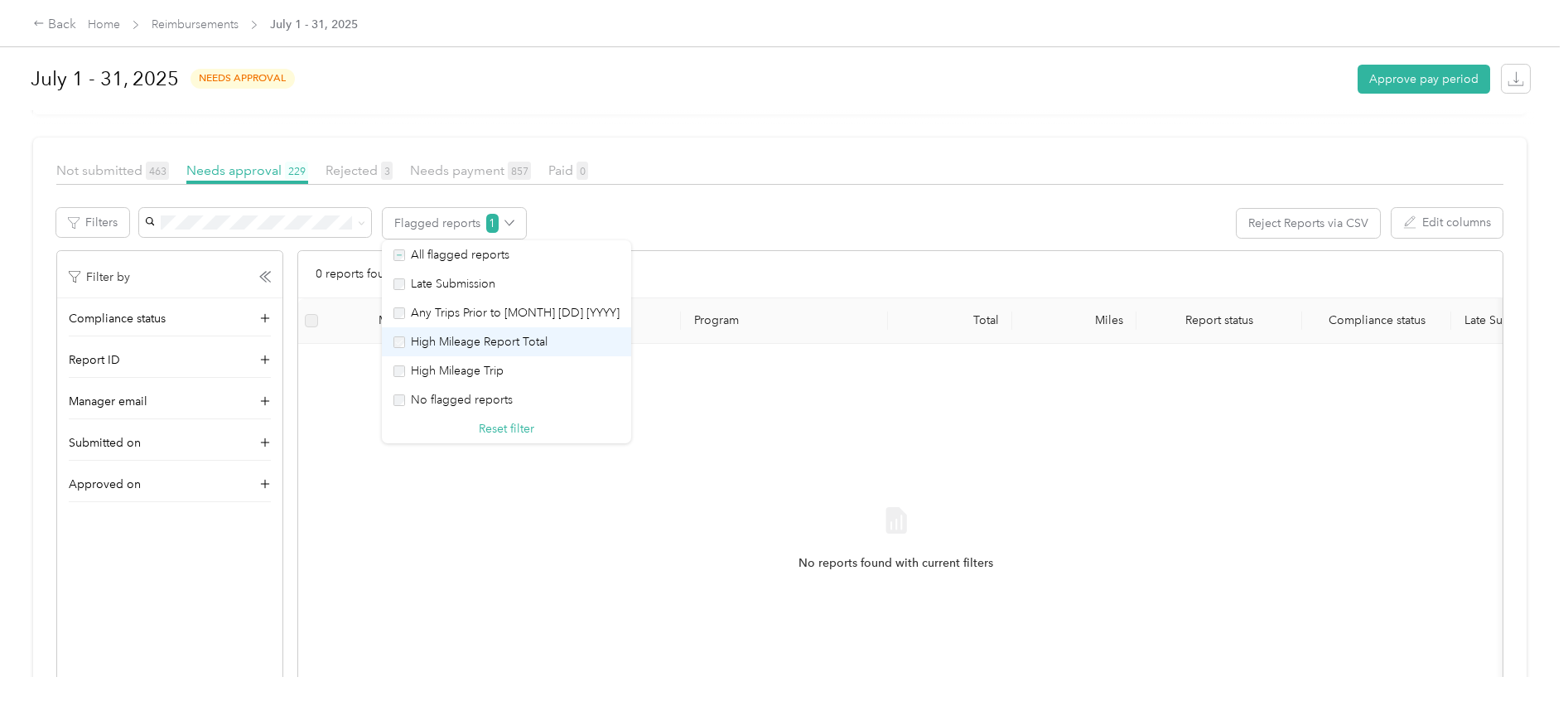 click on "High Mileage Report Total" at bounding box center [477, 341] 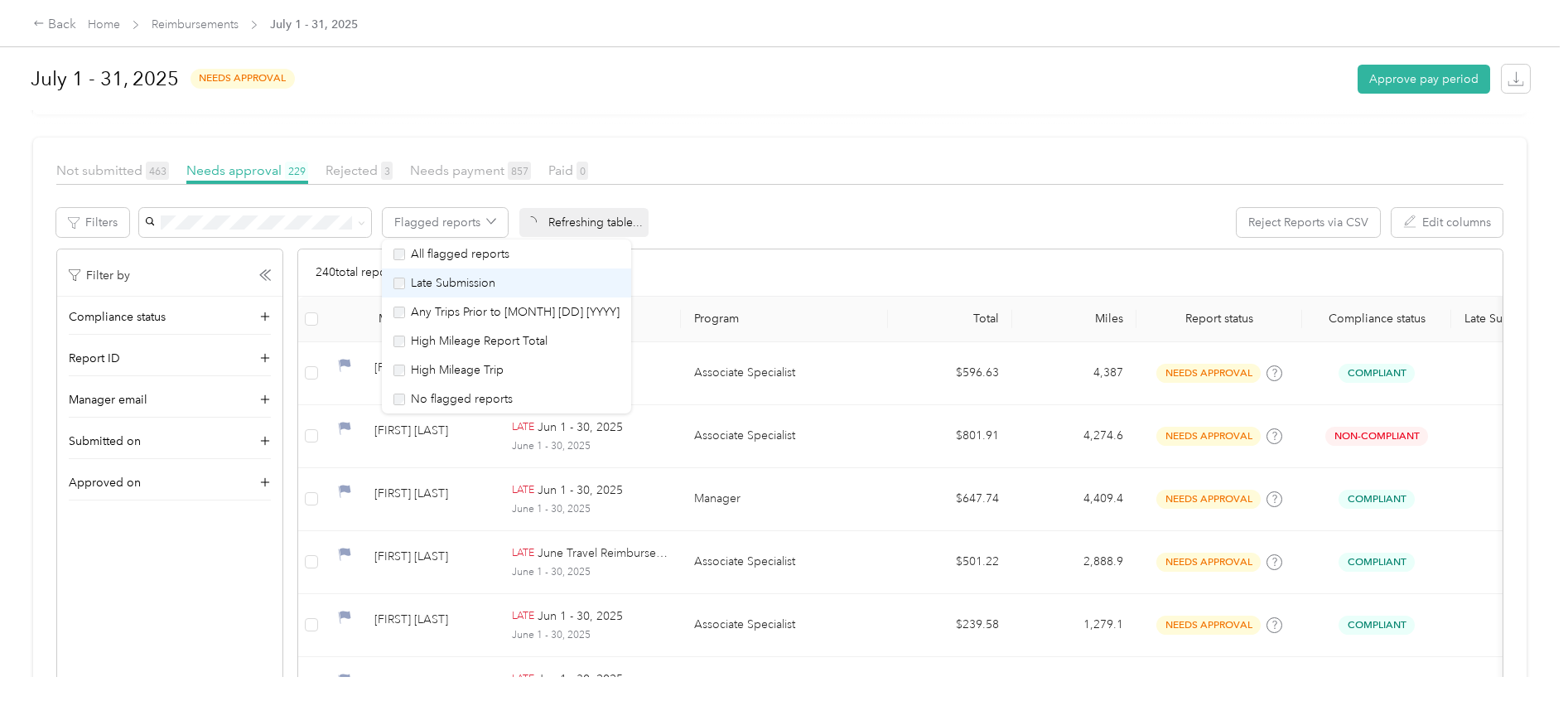 click on "Late Submission" at bounding box center (506, 283) 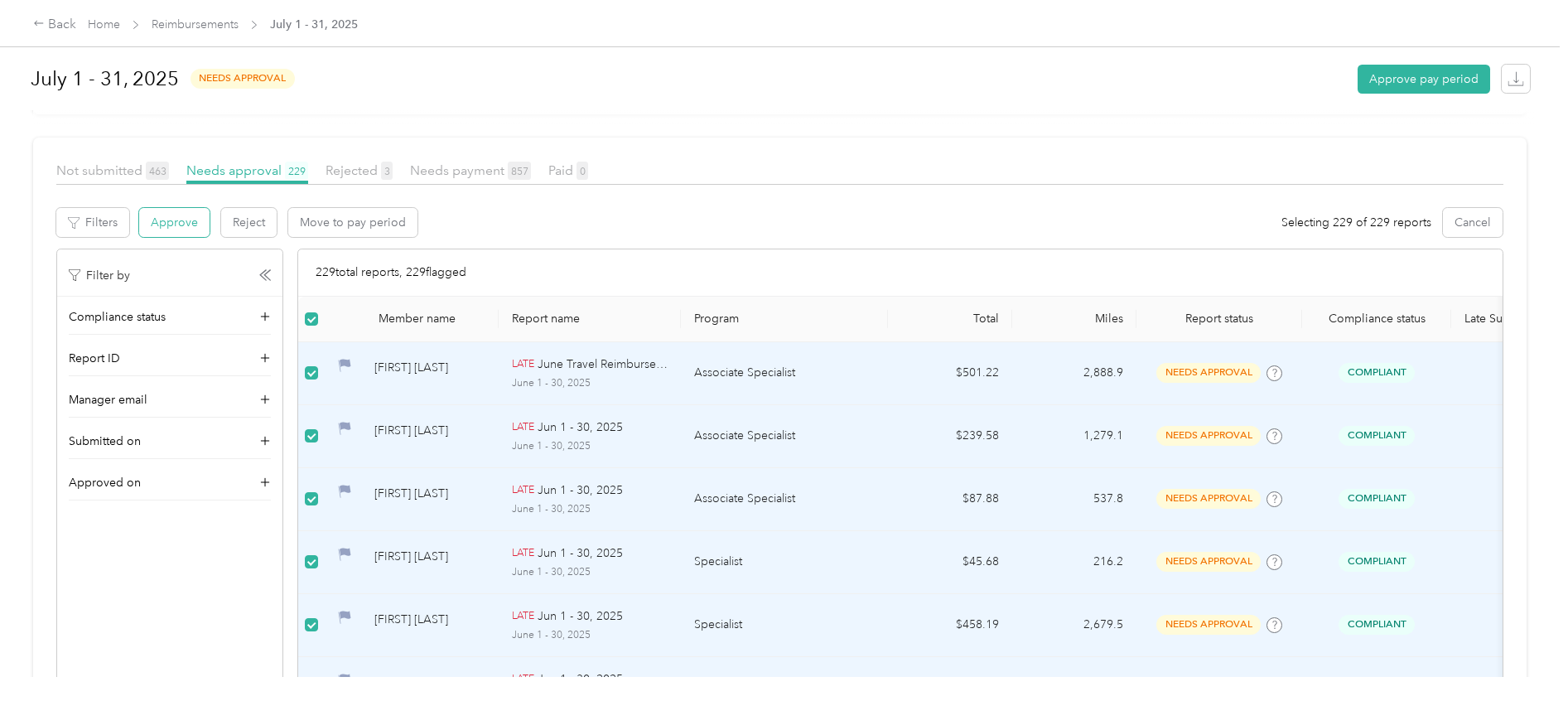click on "Approve" at bounding box center [174, 222] 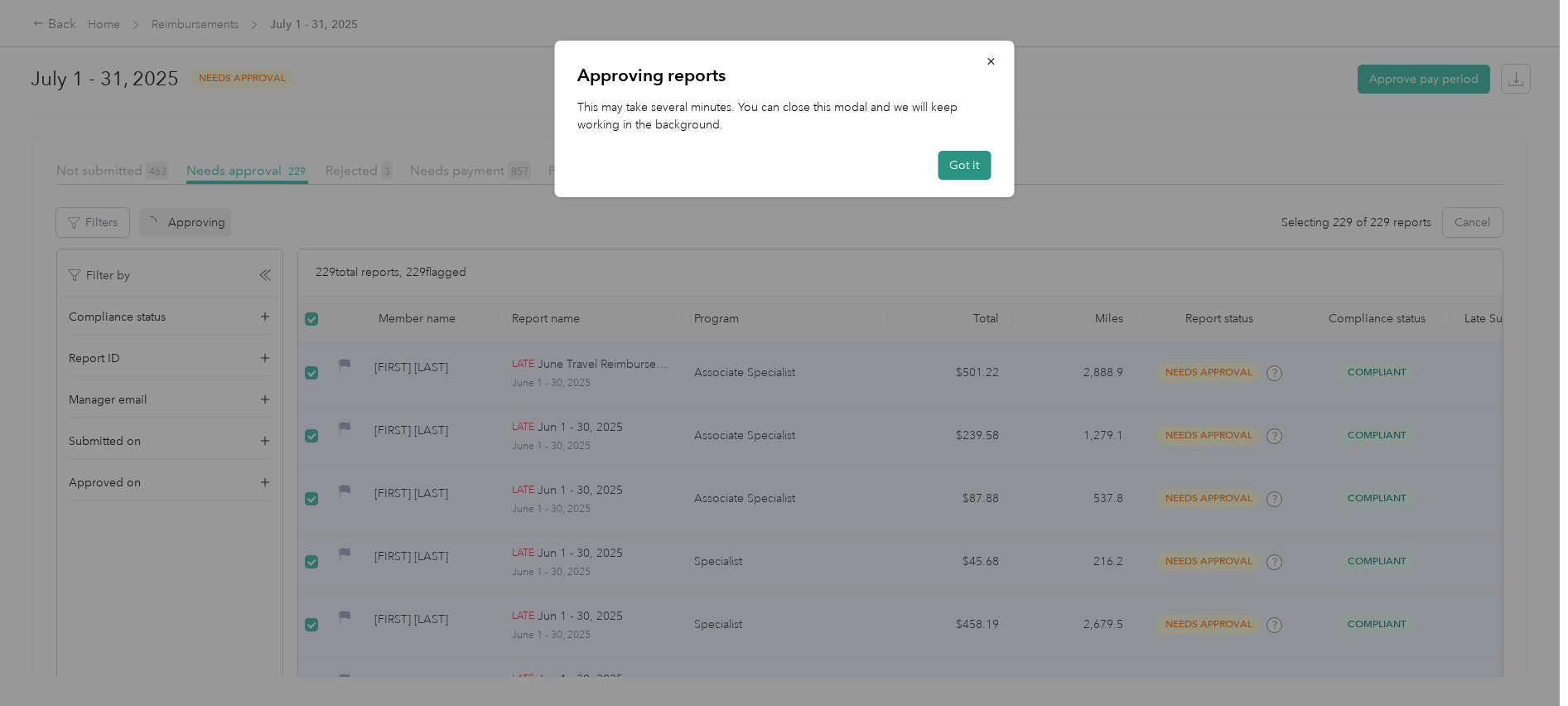 click on "Got it" at bounding box center (964, 165) 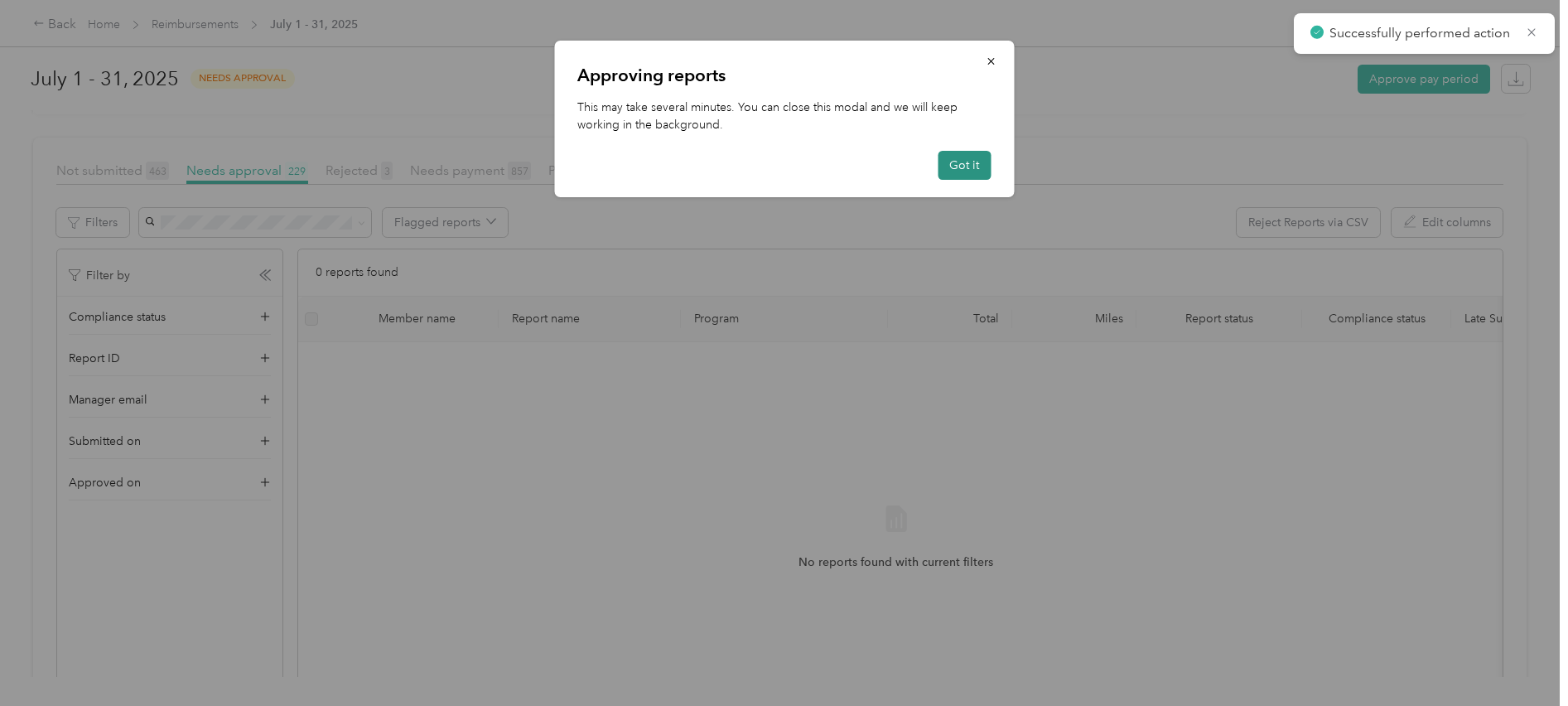 click on "Got it" at bounding box center [964, 165] 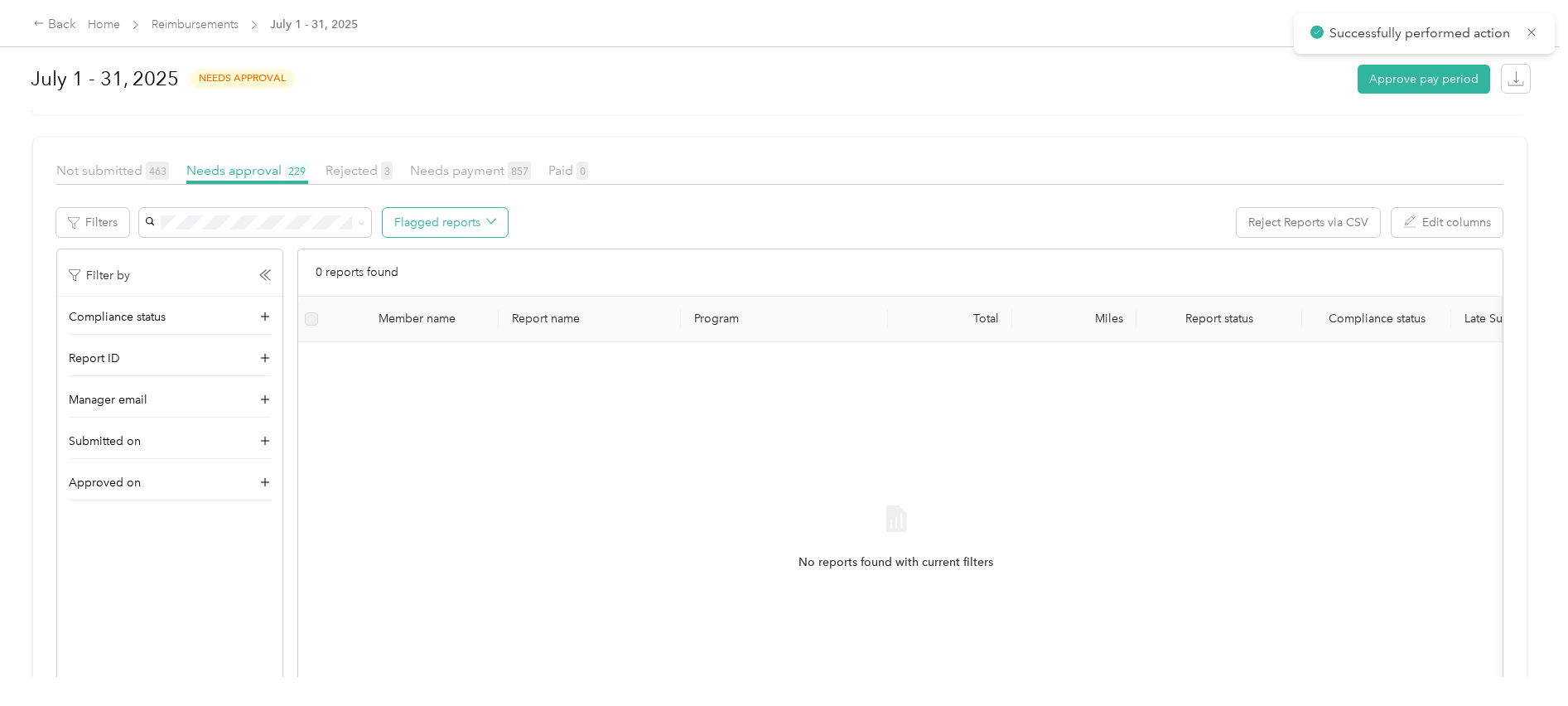 click on "Flagged reports" at bounding box center [445, 222] 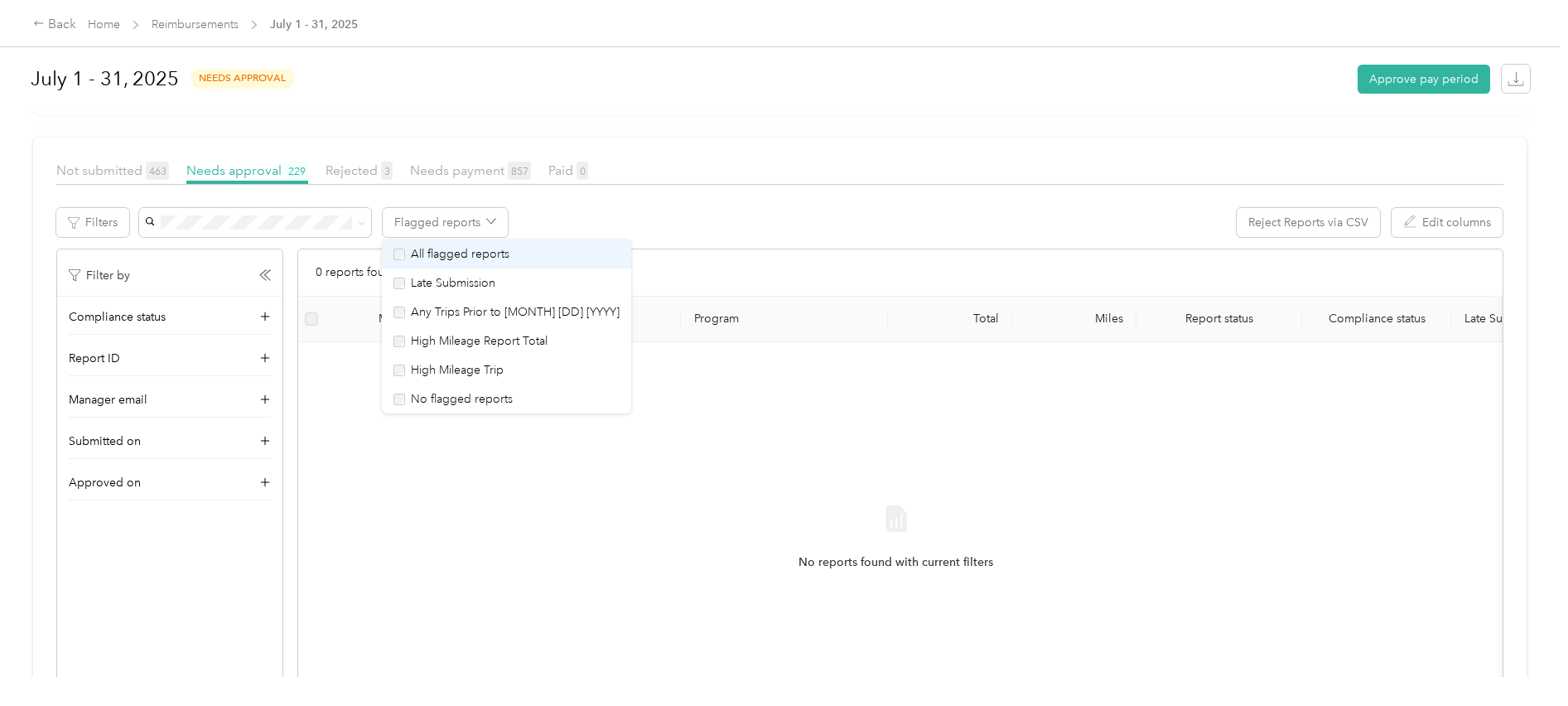 click on "All flagged reports" at bounding box center [458, 254] 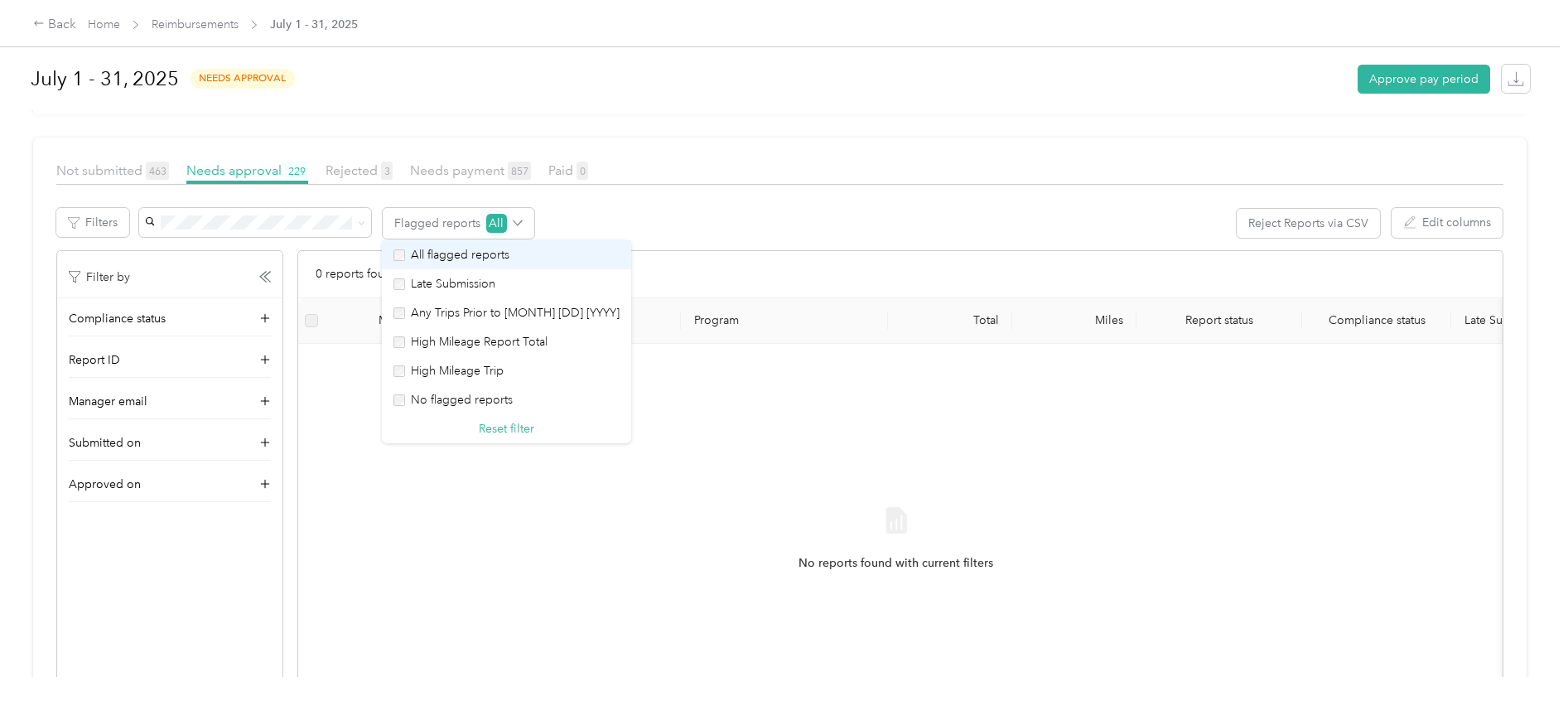 click on "All flagged reports" at bounding box center [458, 254] 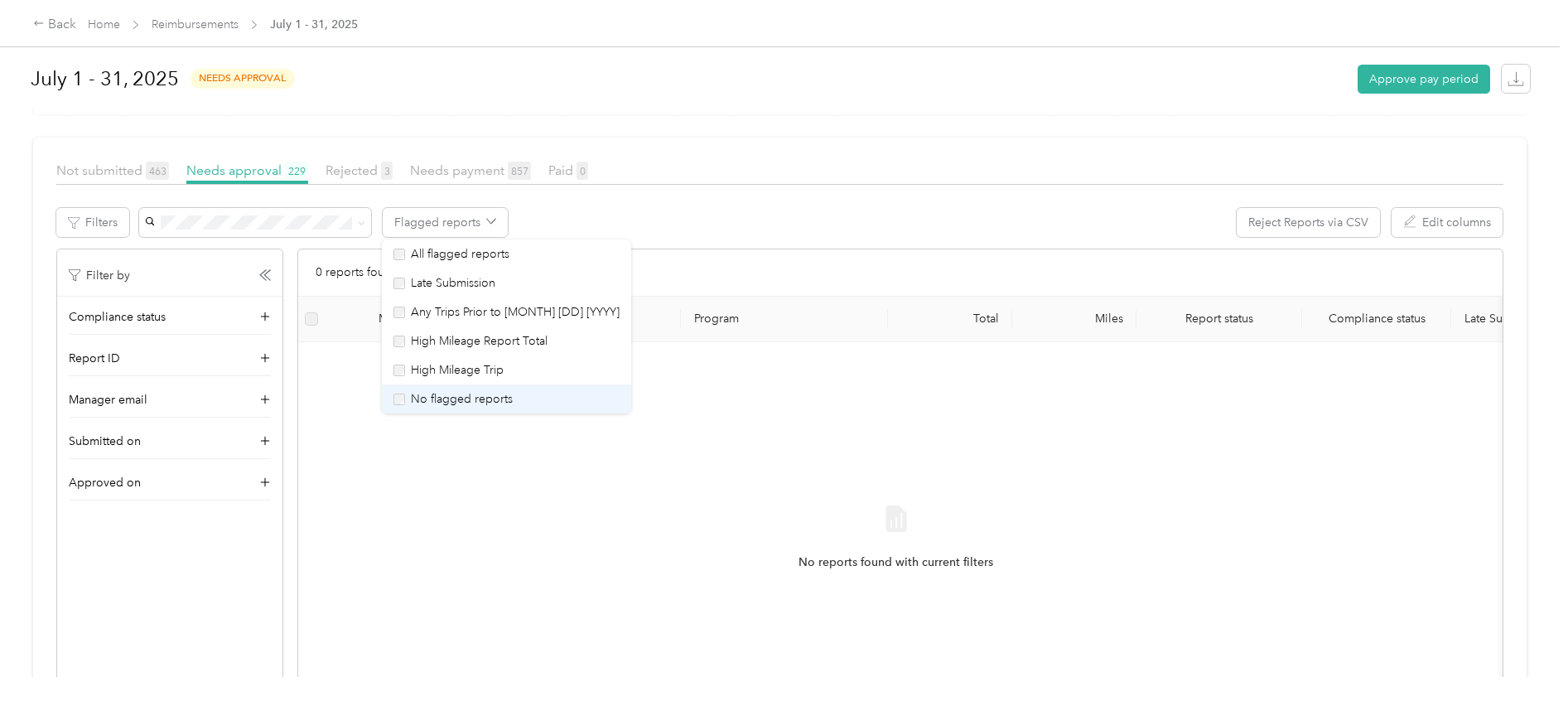 click on "No flagged reports" at bounding box center [460, 399] 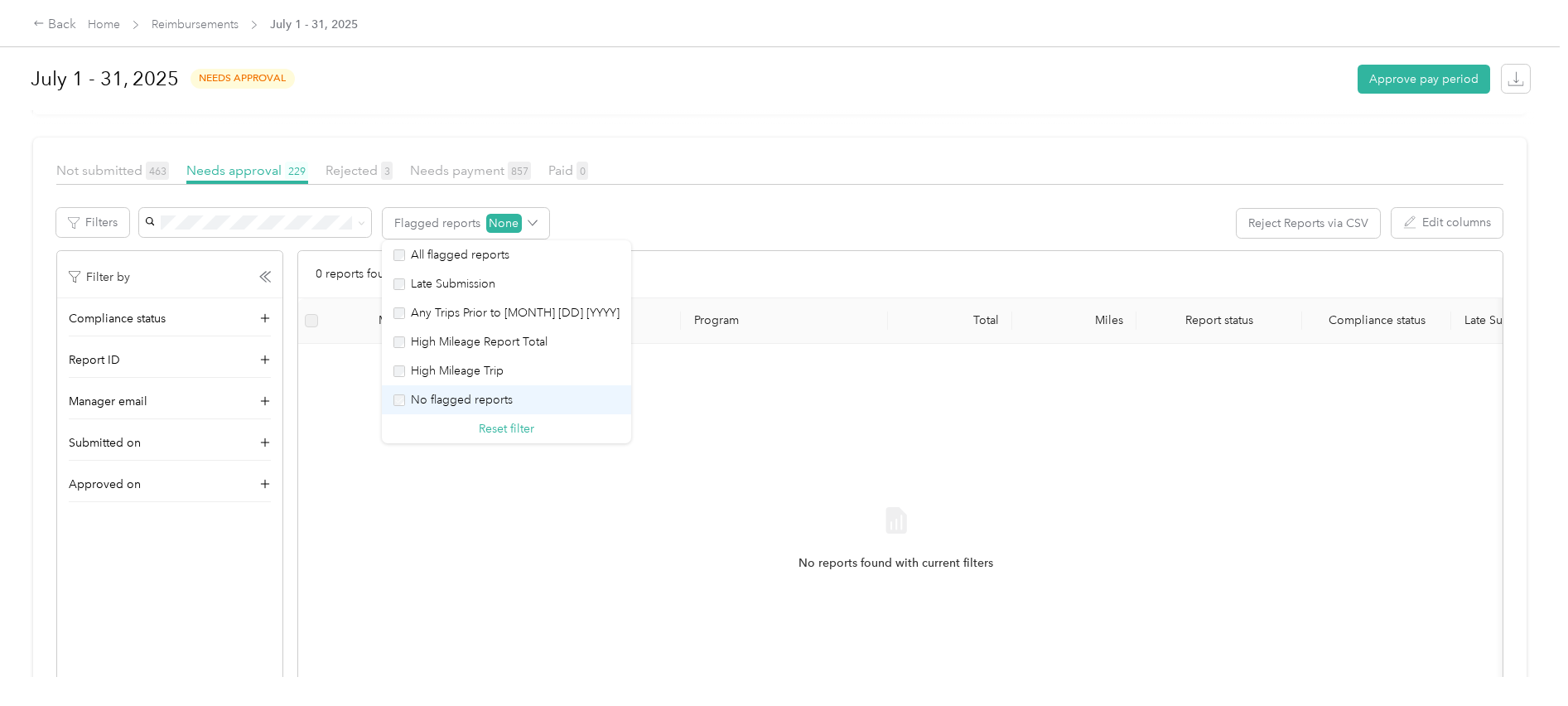 click on "No flagged reports" at bounding box center (460, 399) 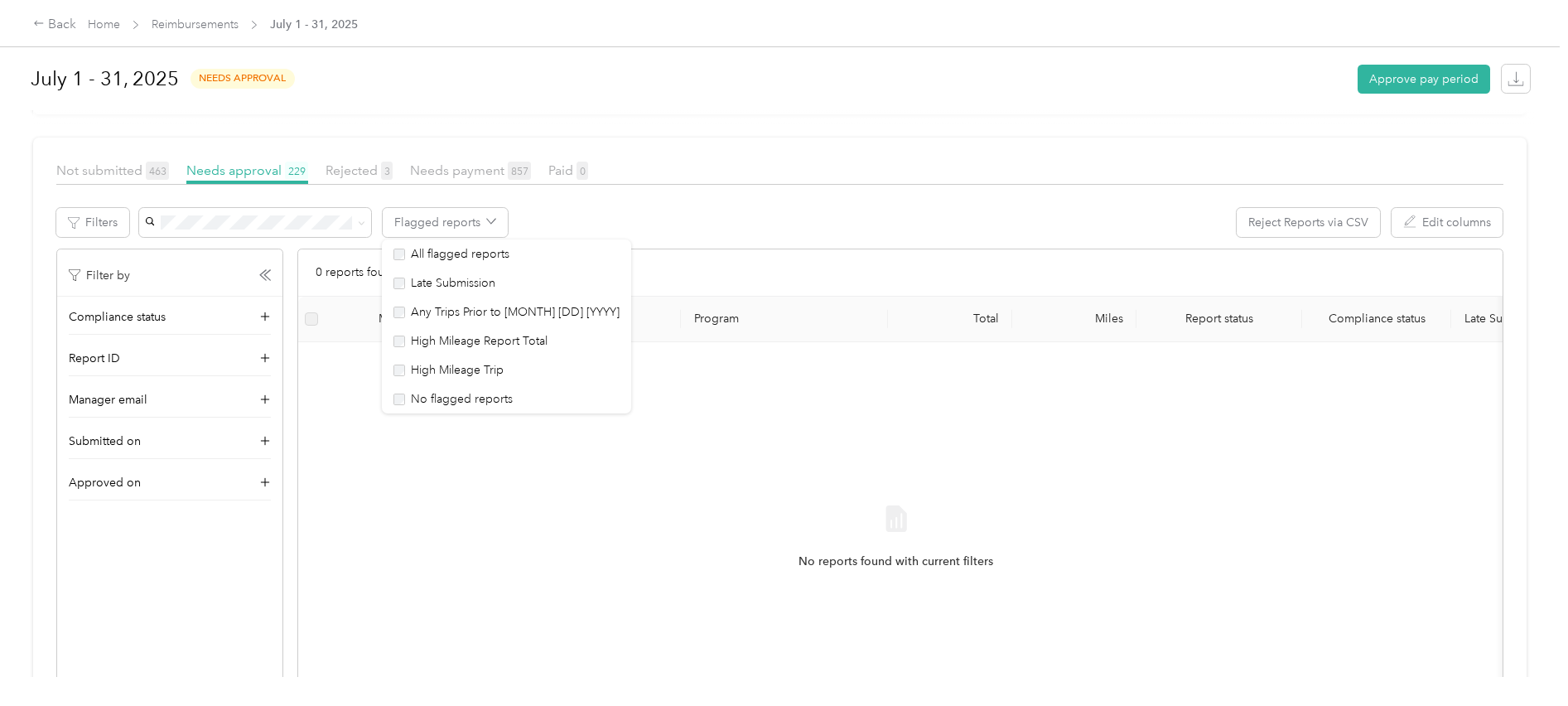 click on "Flagged reports Reject Reports via CSV Edit columns" at bounding box center [821, 222] 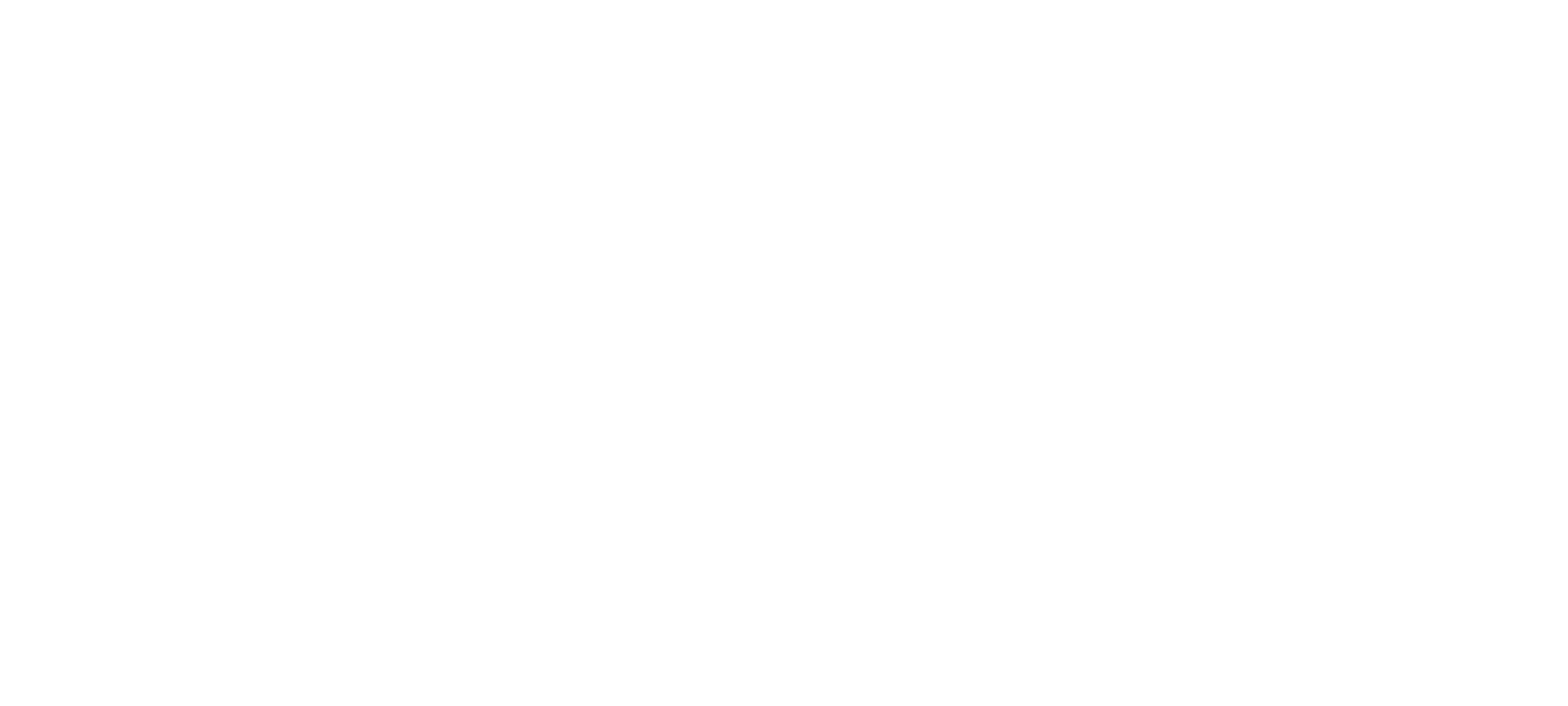 scroll, scrollTop: 0, scrollLeft: 0, axis: both 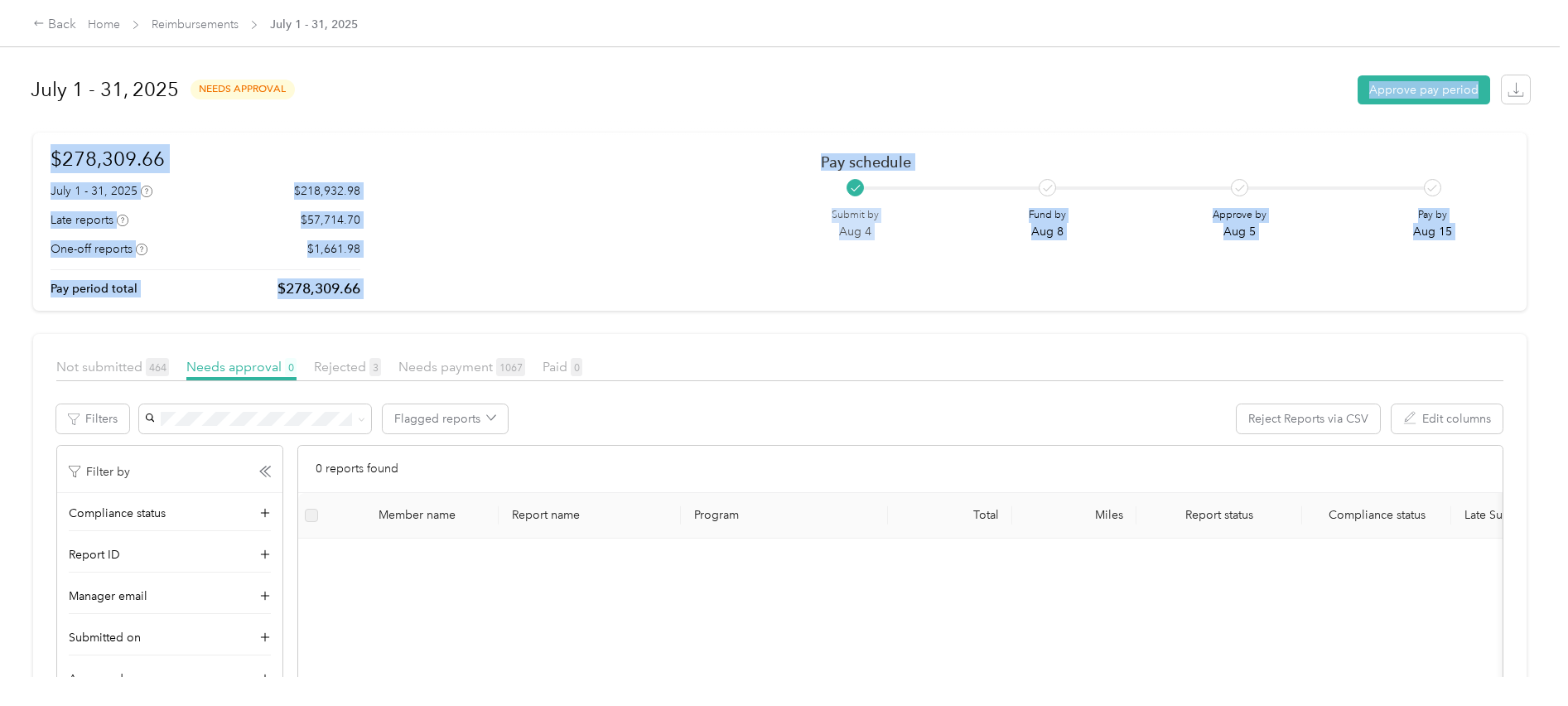 drag, startPoint x: 1242, startPoint y: 384, endPoint x: 1264, endPoint y: 108, distance: 276.8754 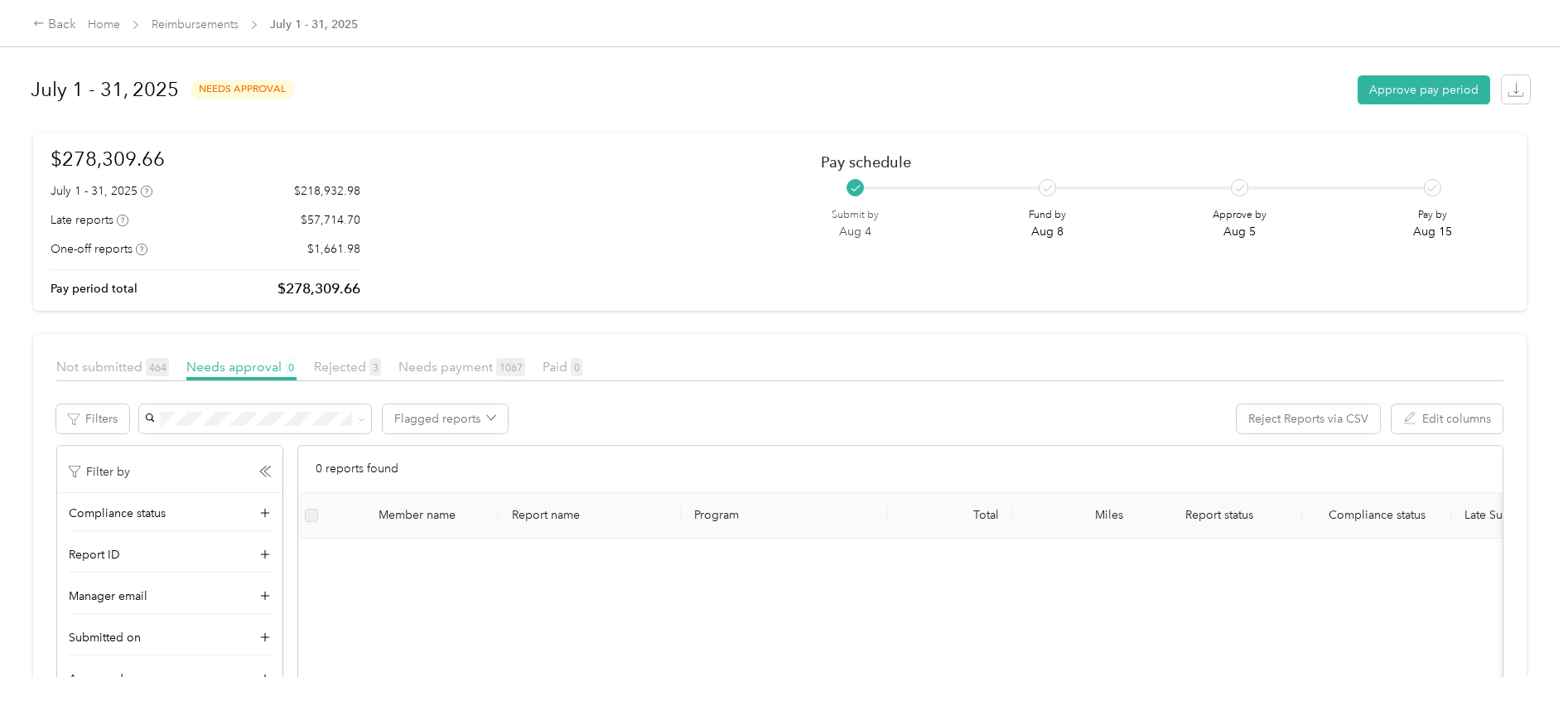 drag, startPoint x: 1264, startPoint y: 108, endPoint x: 1218, endPoint y: 65, distance: 62.96825 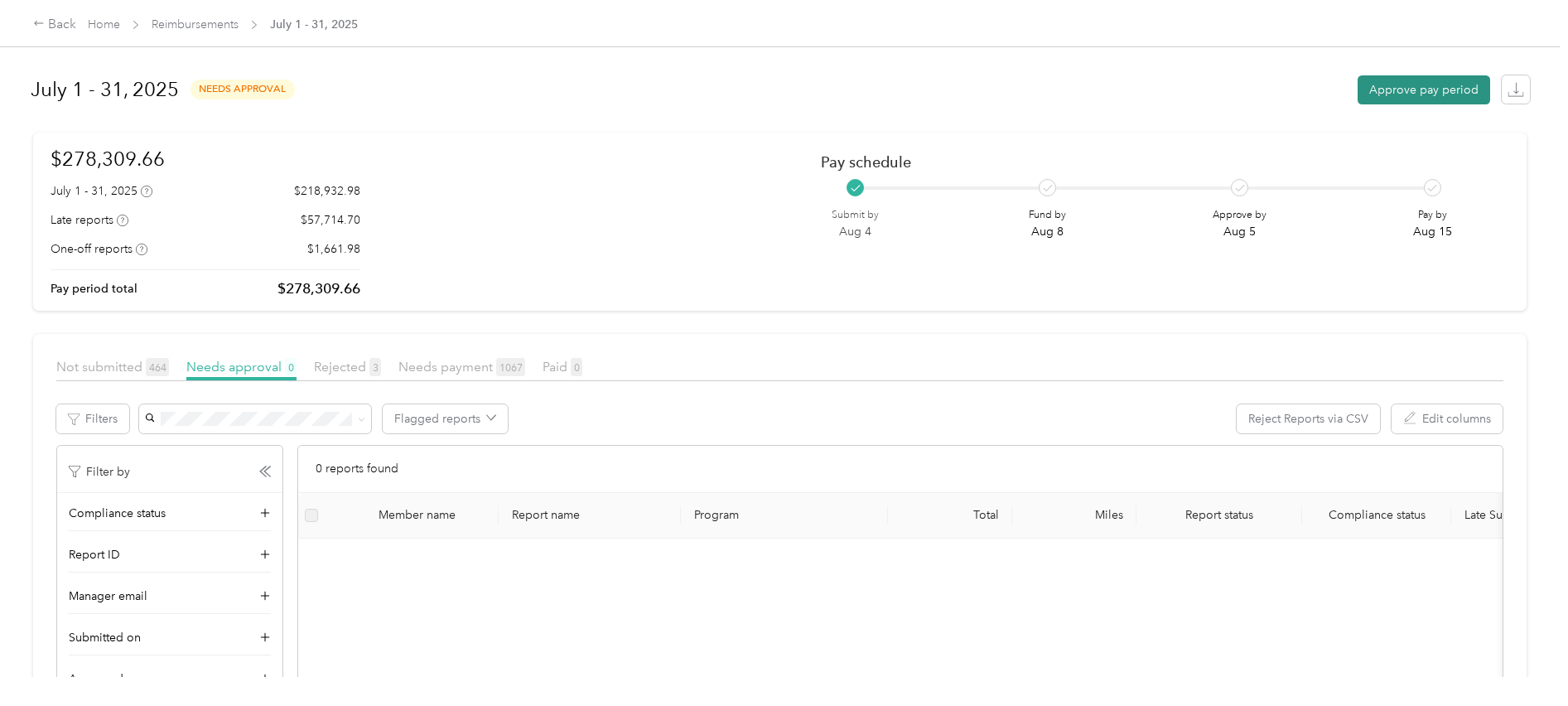 click on "Approve pay period" at bounding box center (1424, 89) 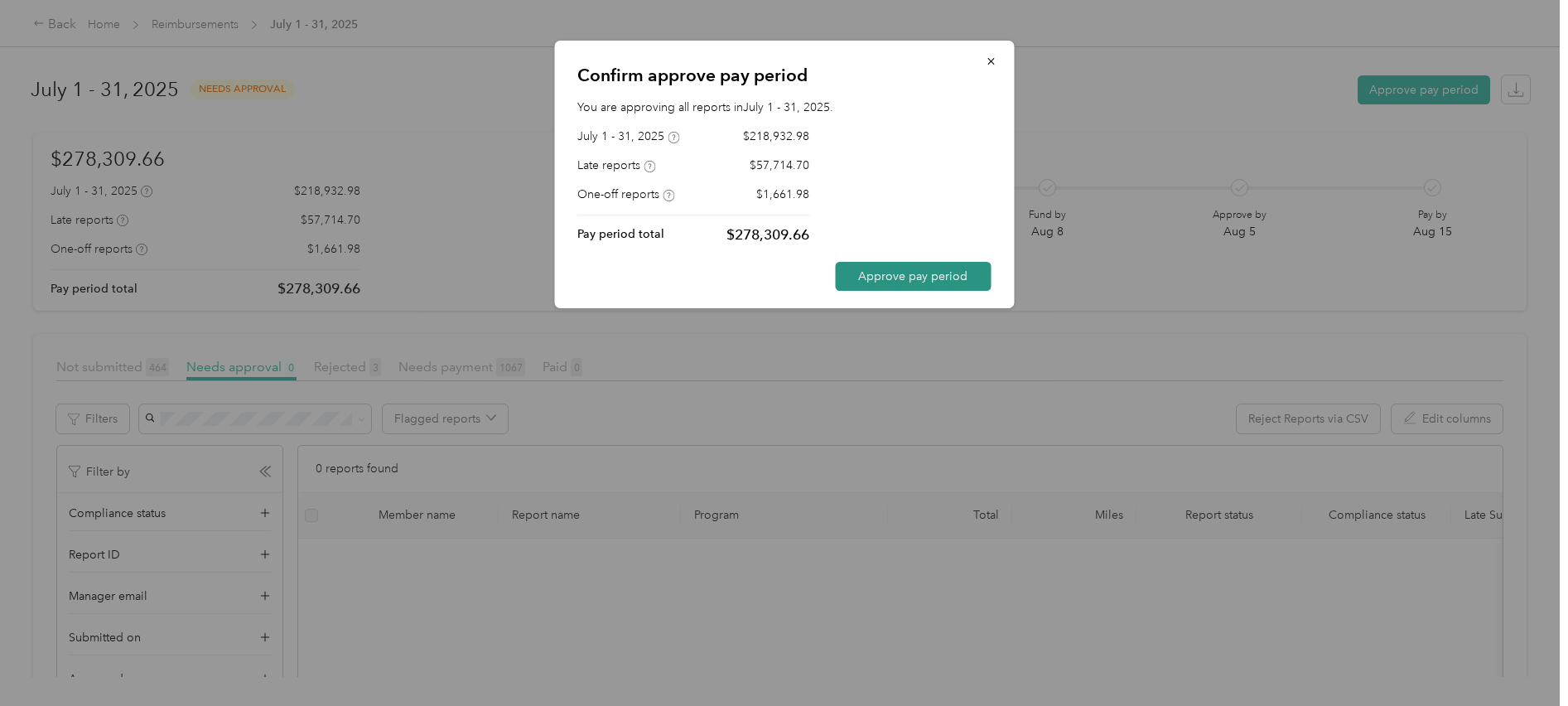click on "Approve pay period" at bounding box center (913, 276) 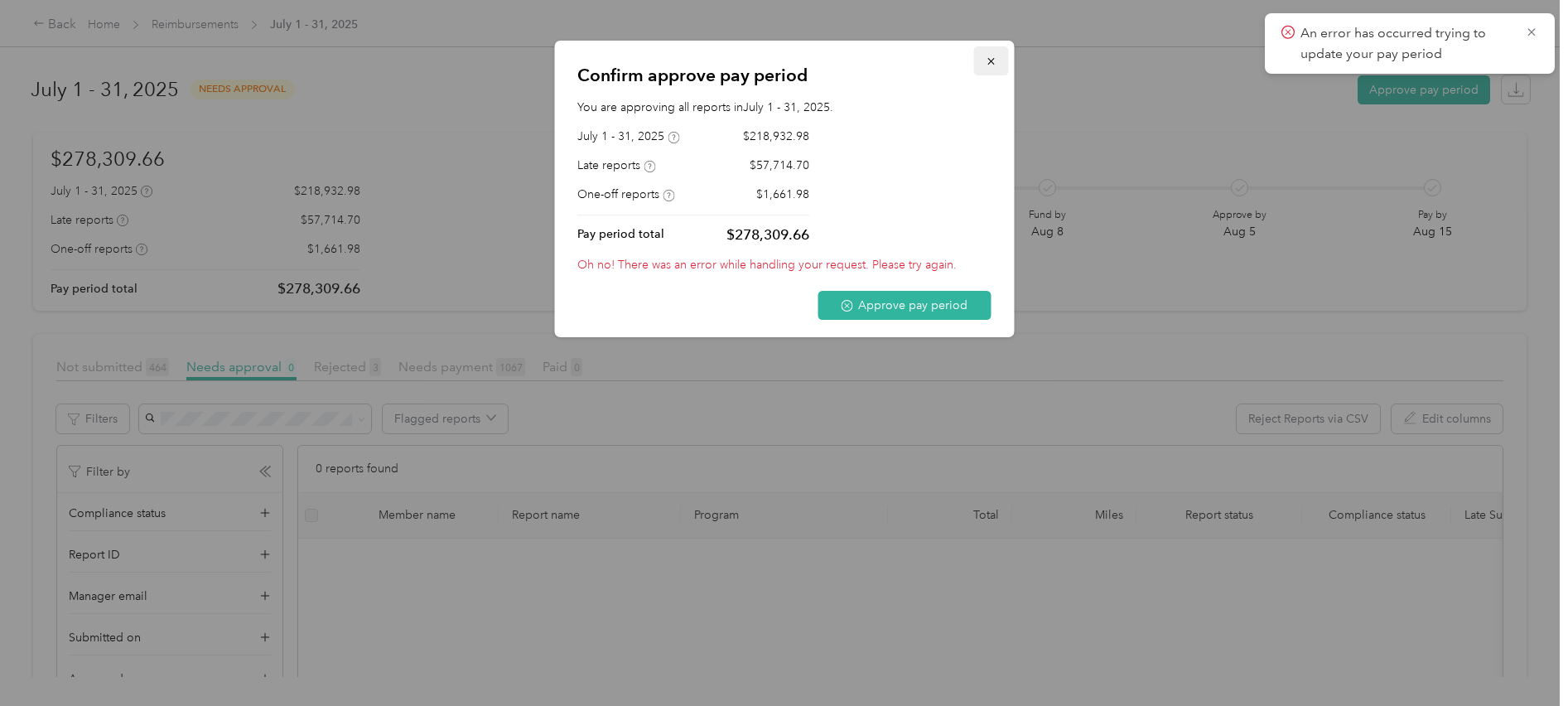 click at bounding box center [991, 60] 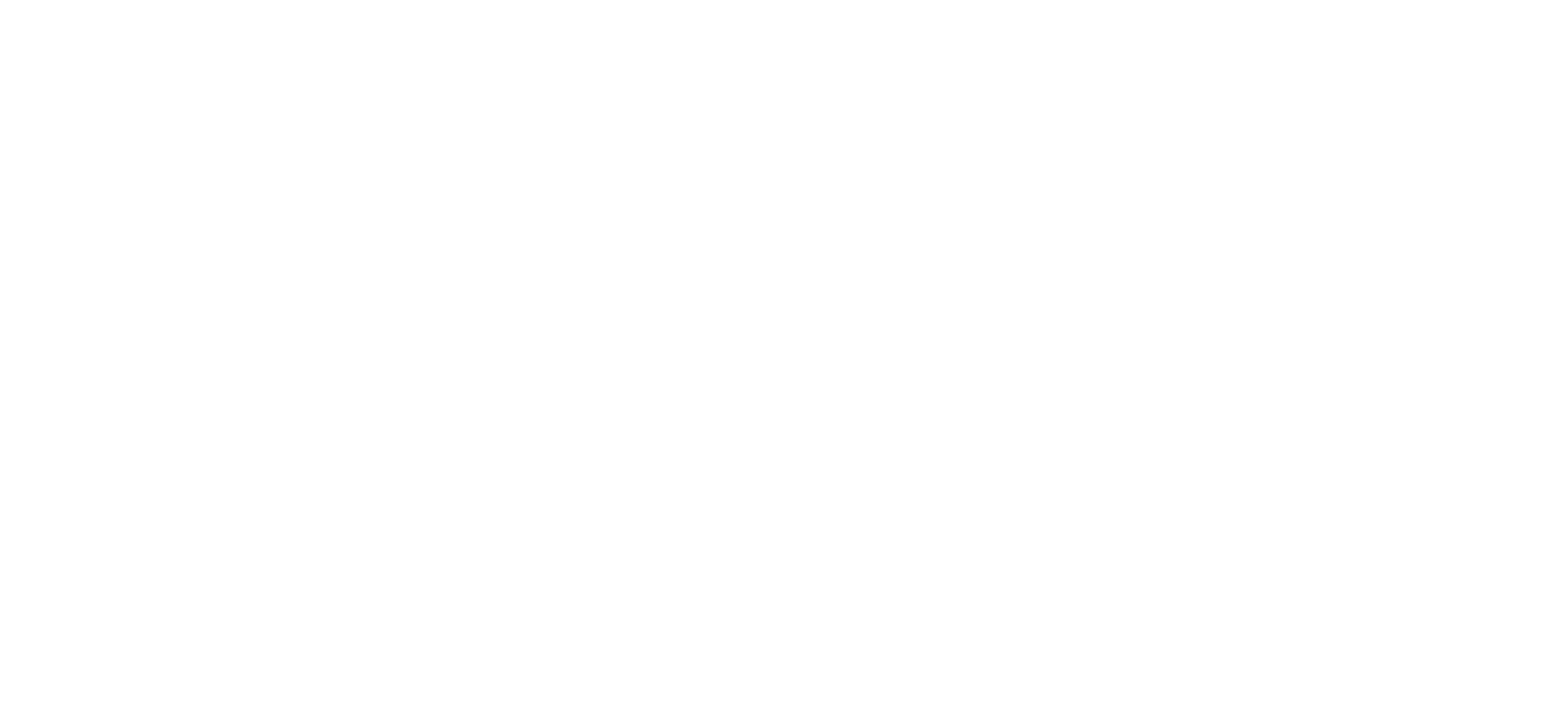 scroll, scrollTop: 0, scrollLeft: 0, axis: both 